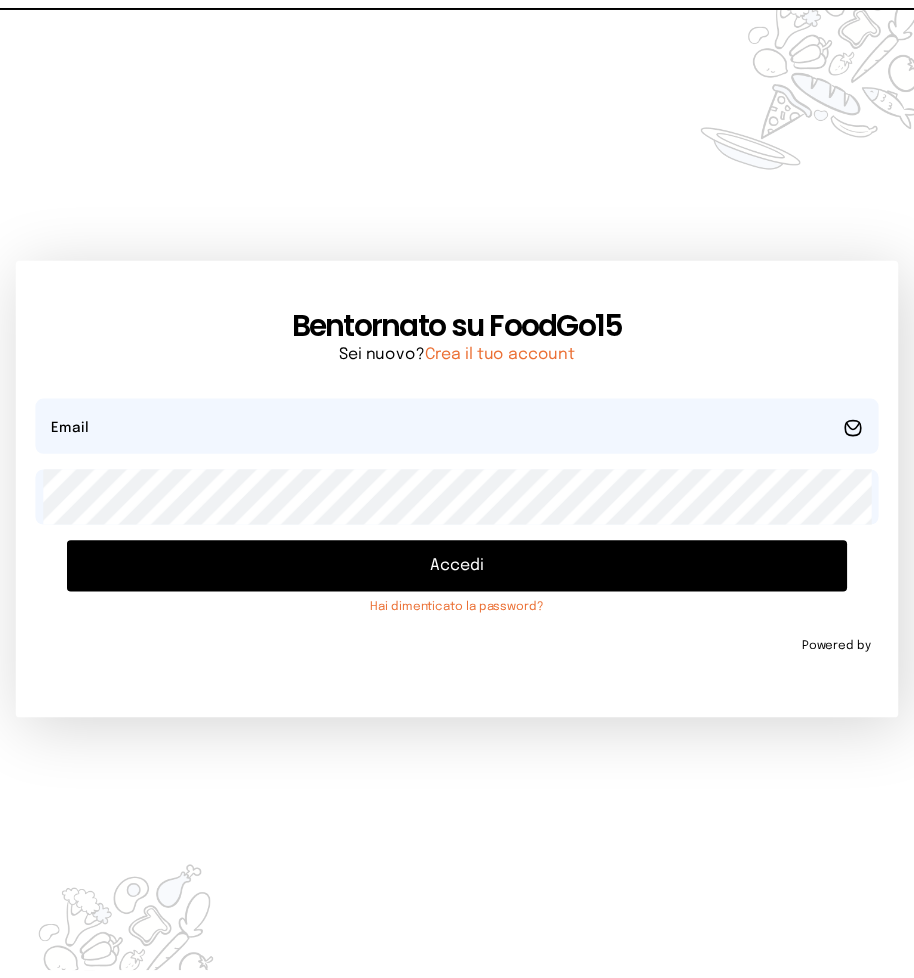 scroll, scrollTop: 0, scrollLeft: 0, axis: both 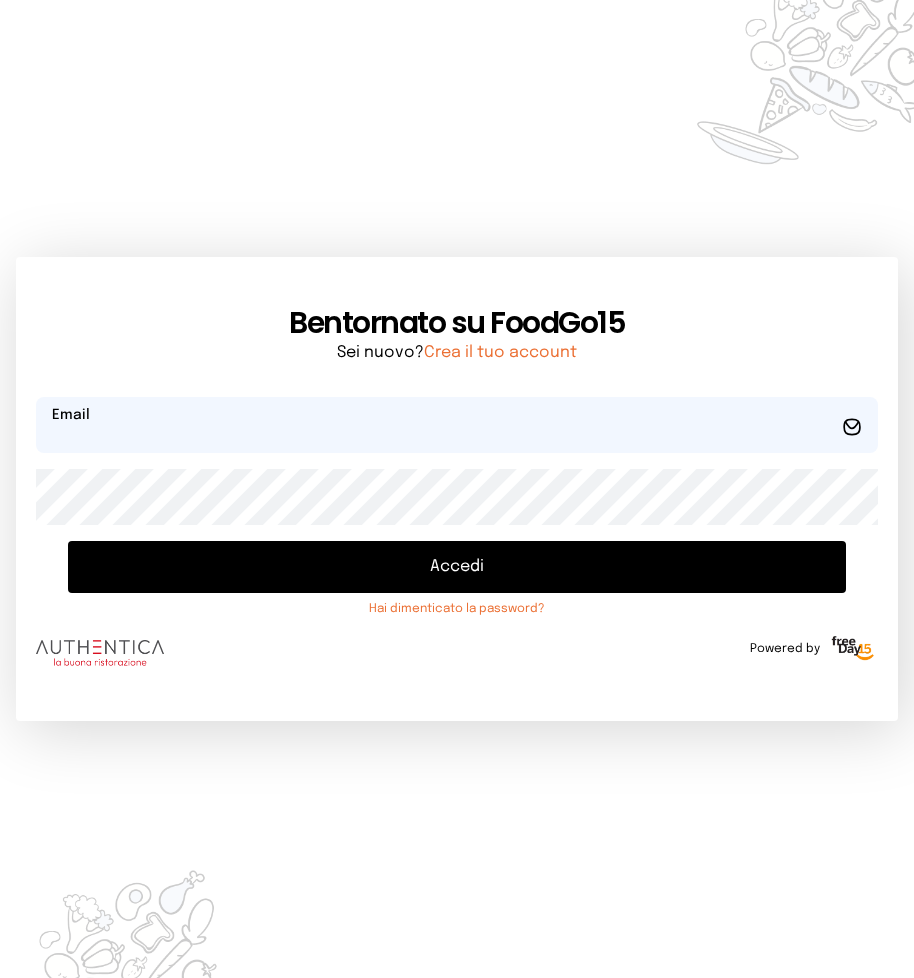 type on "**********" 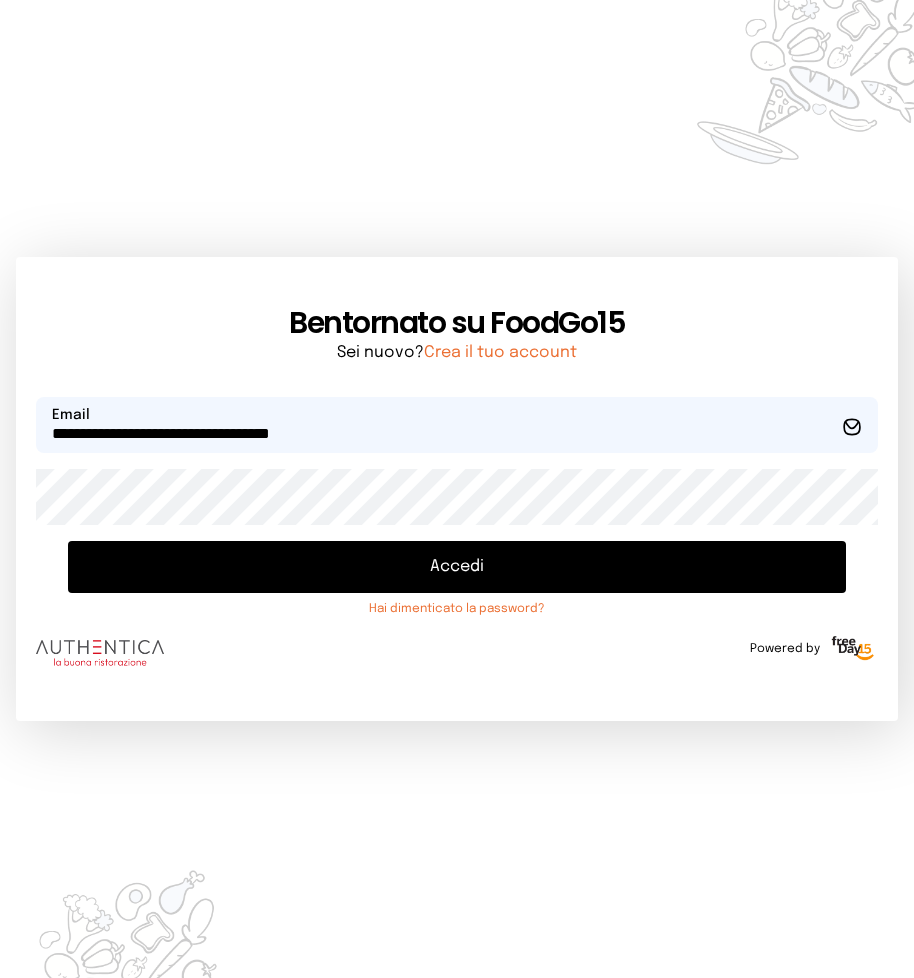 click on "Accedi" at bounding box center (457, 567) 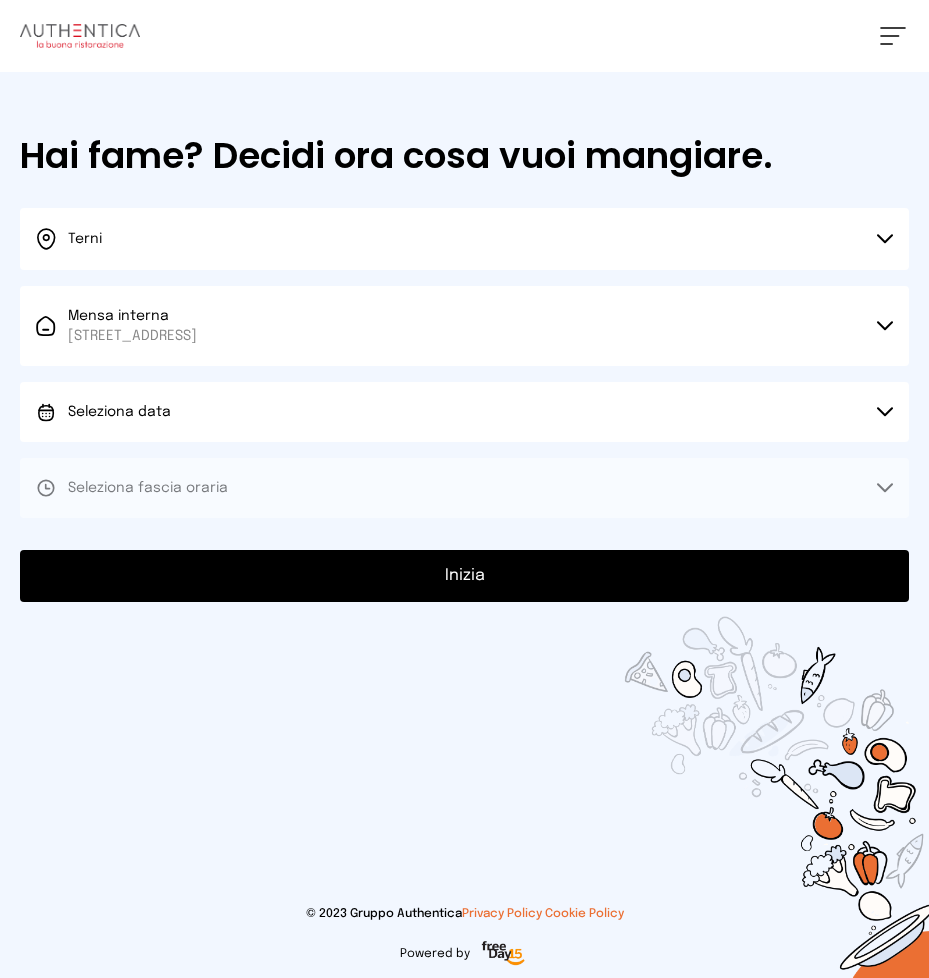 drag, startPoint x: 884, startPoint y: 489, endPoint x: 805, endPoint y: 457, distance: 85.23497 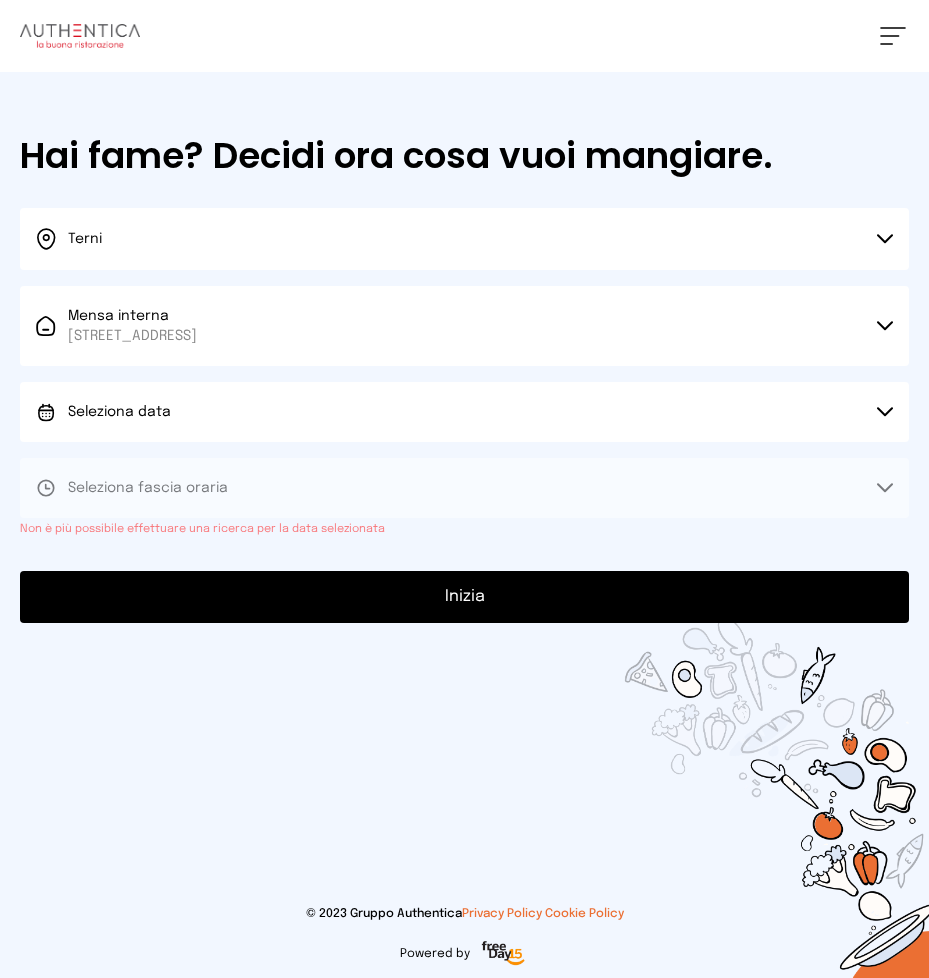 click 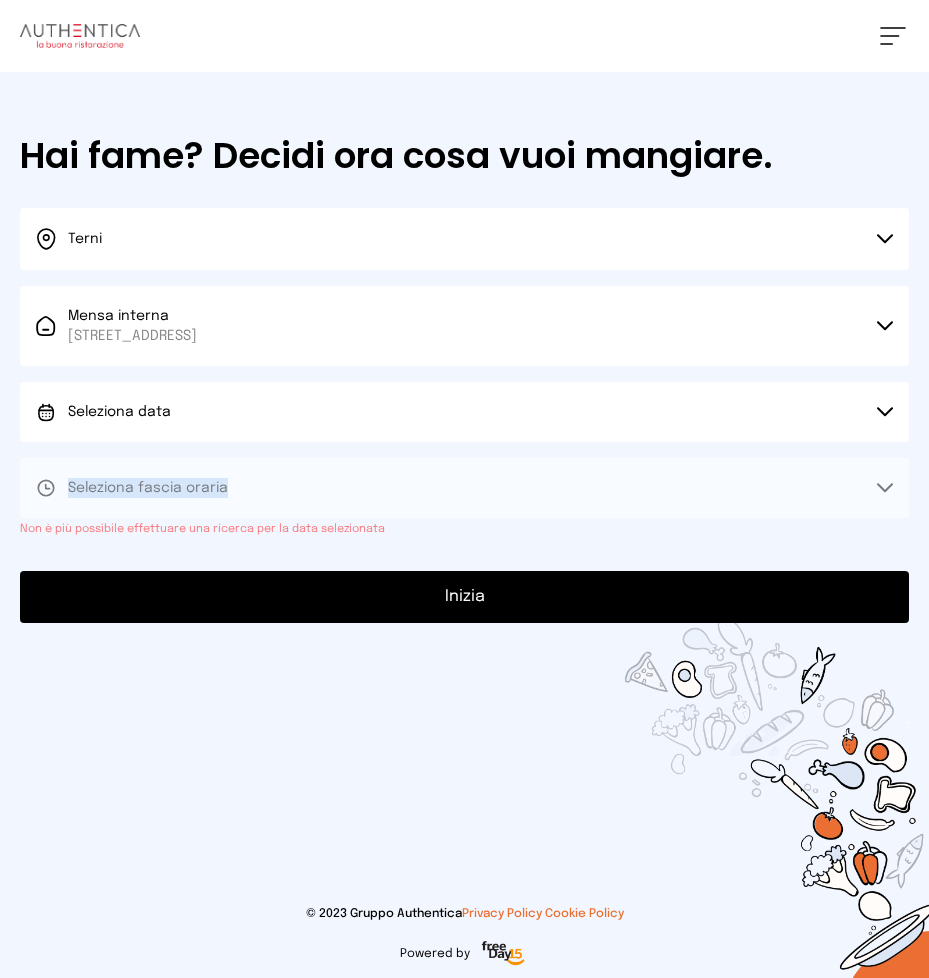 click 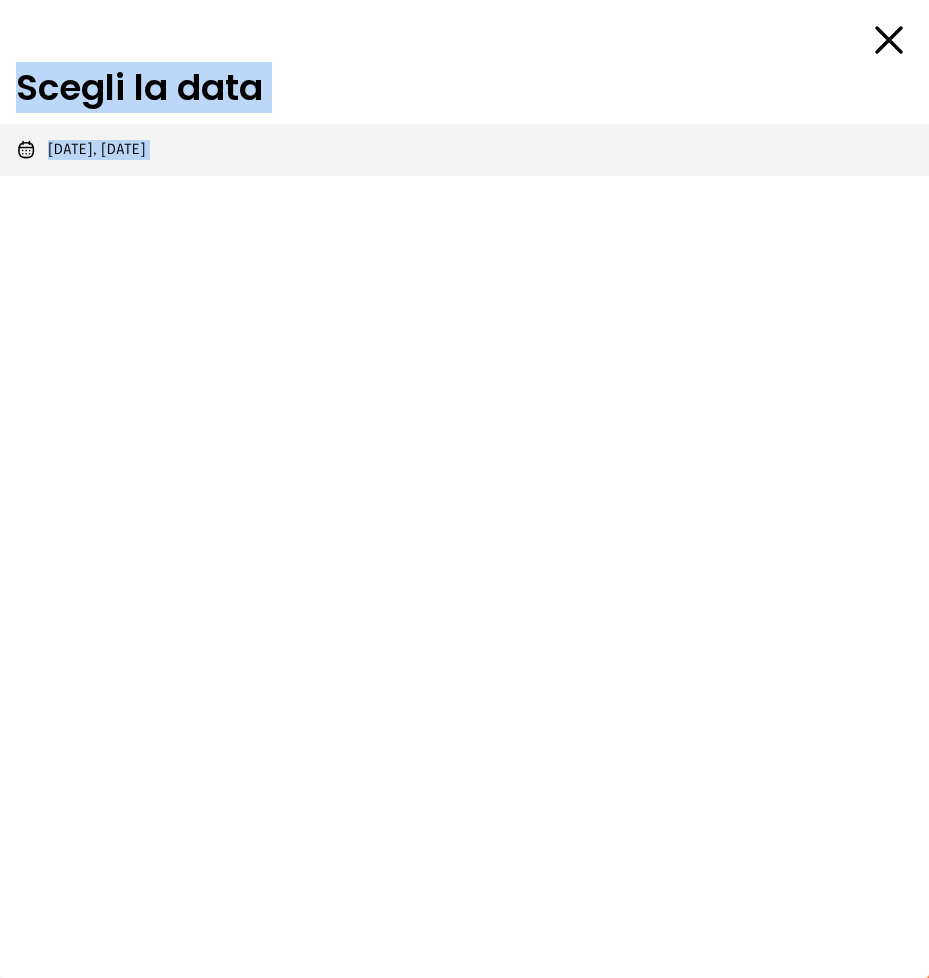 click on "[DATE], [DATE]" at bounding box center [97, 150] 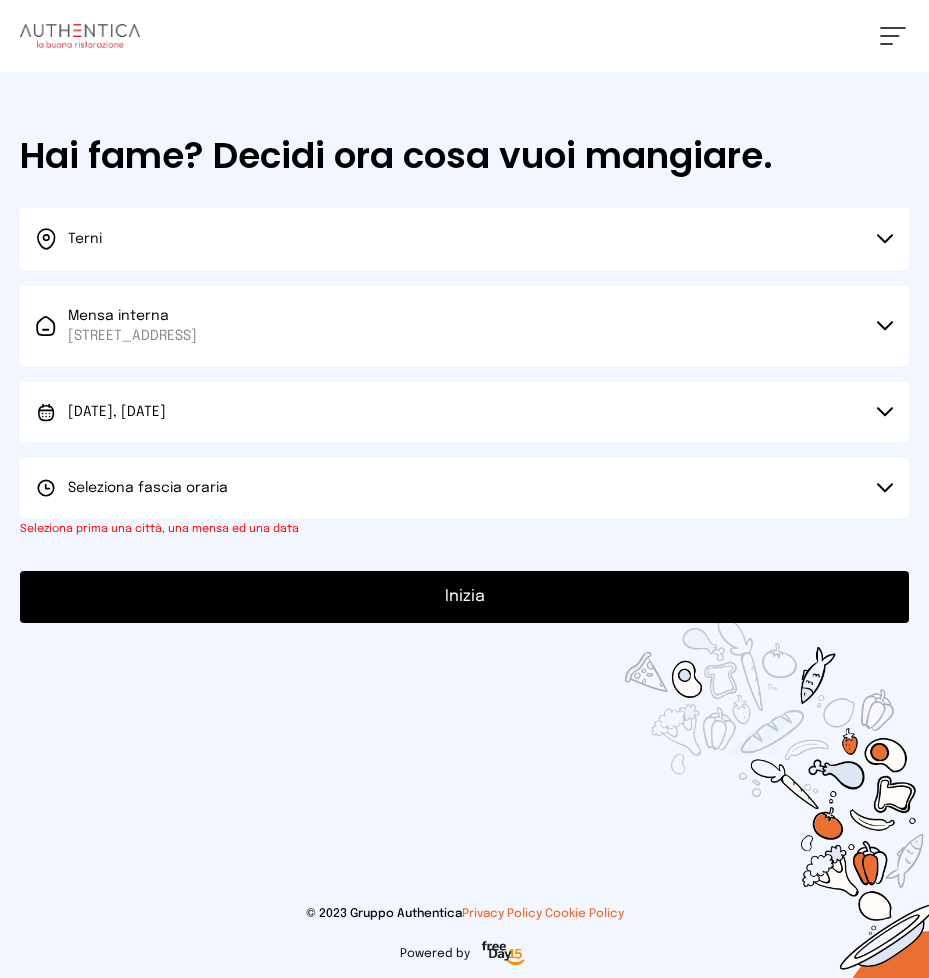 click 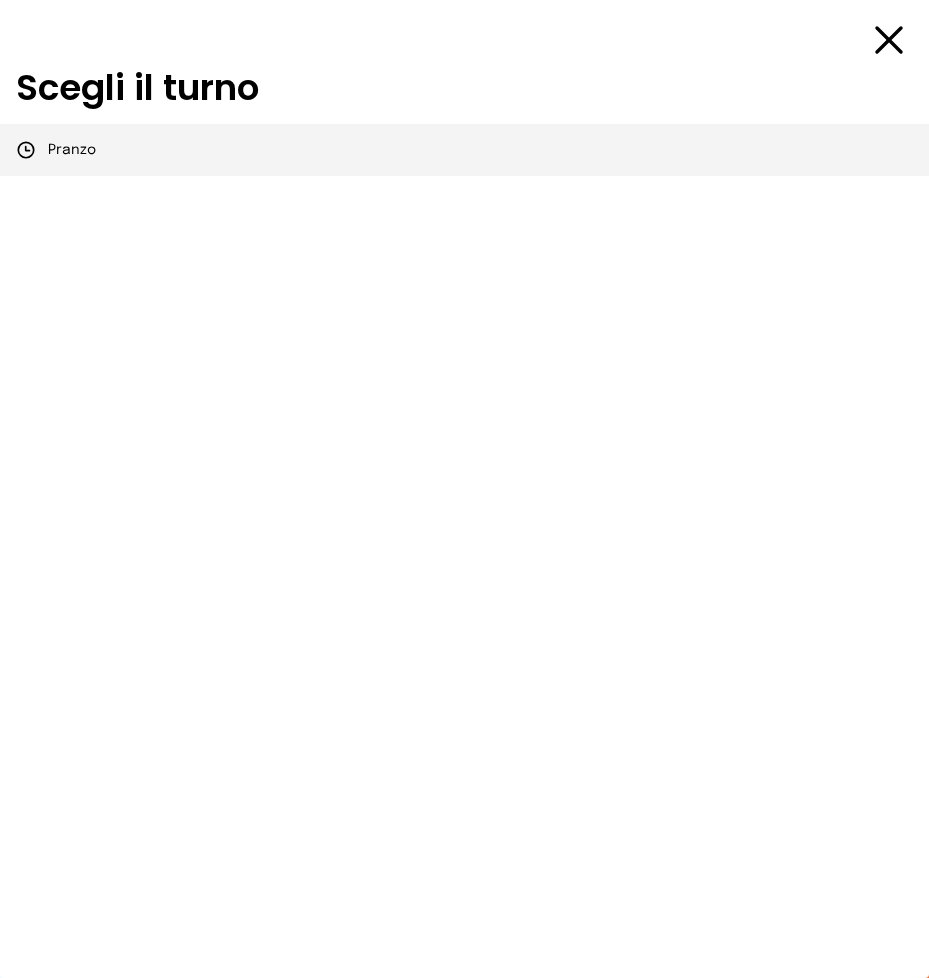 click on "Pranzo" at bounding box center [464, 150] 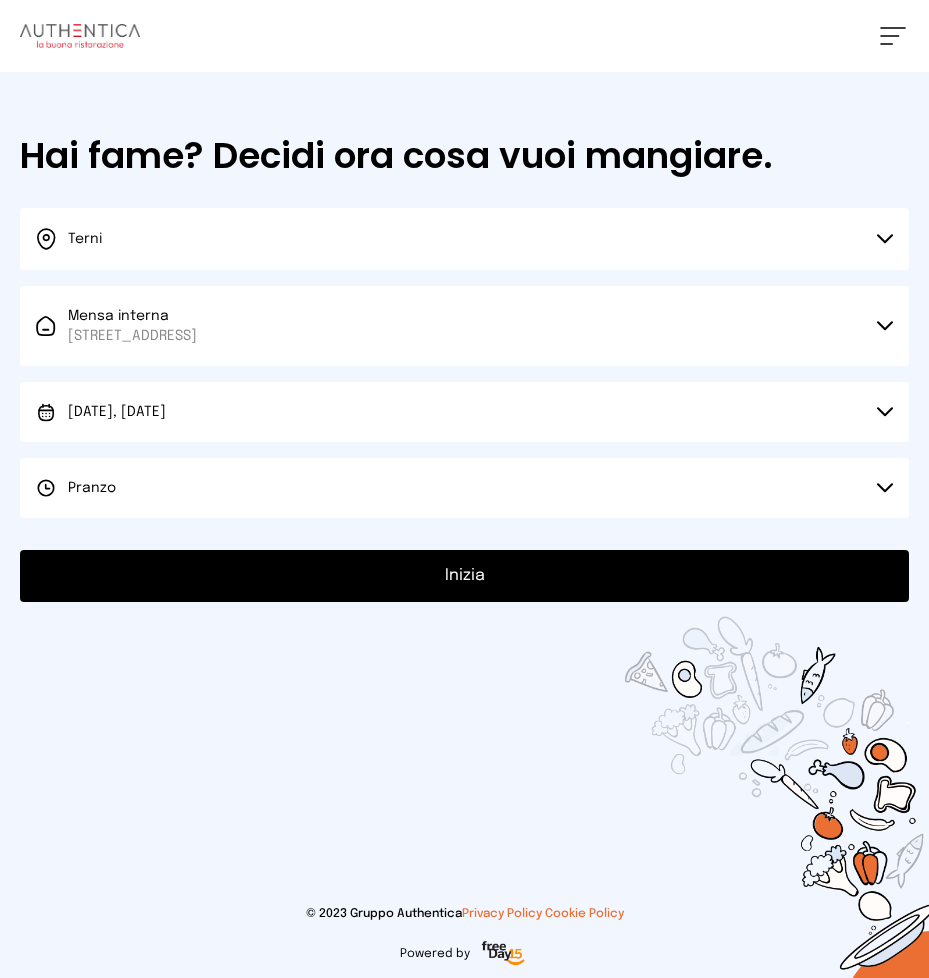 click on "Inizia" at bounding box center (464, 576) 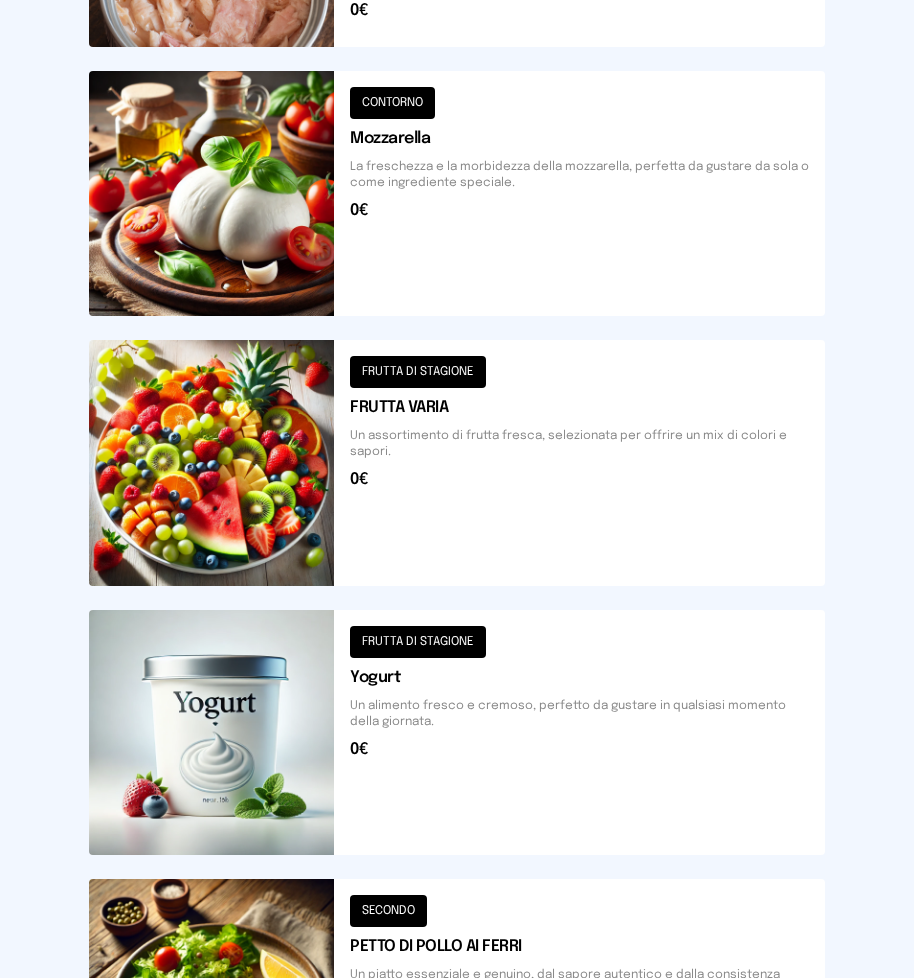 scroll, scrollTop: 881, scrollLeft: 0, axis: vertical 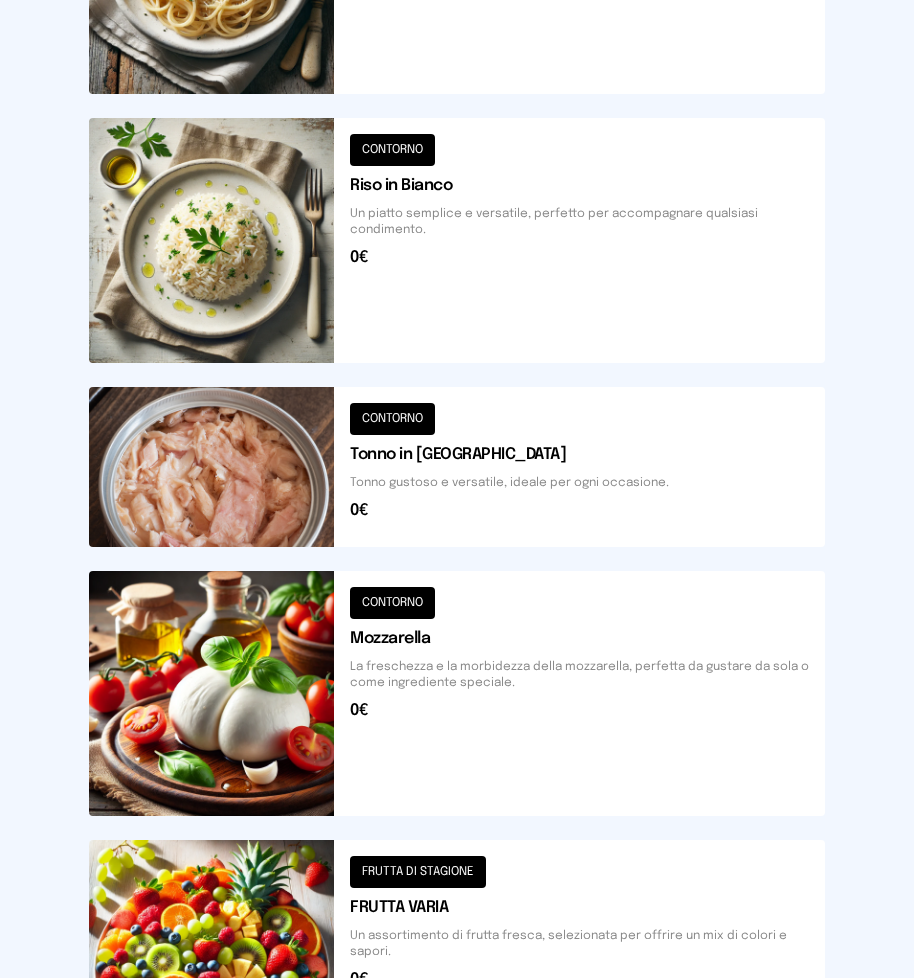 click at bounding box center (457, 693) 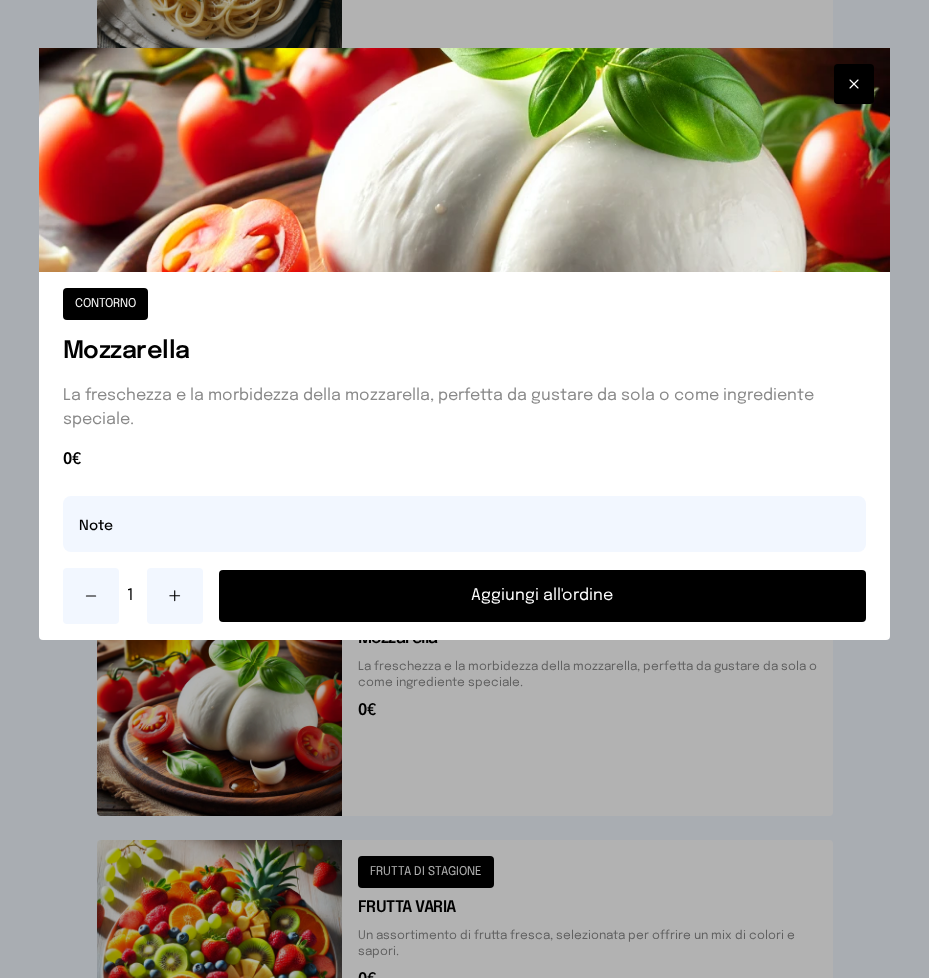 click on "Aggiungi all'ordine" at bounding box center [543, 596] 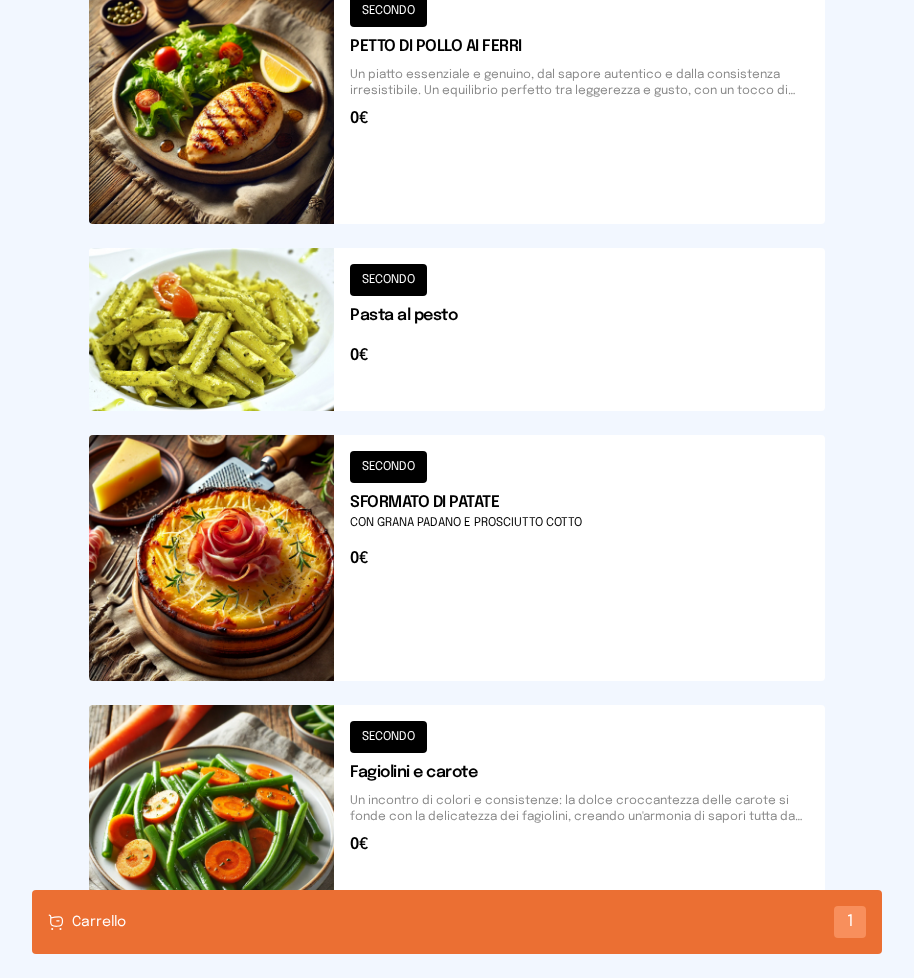 scroll, scrollTop: 2381, scrollLeft: 0, axis: vertical 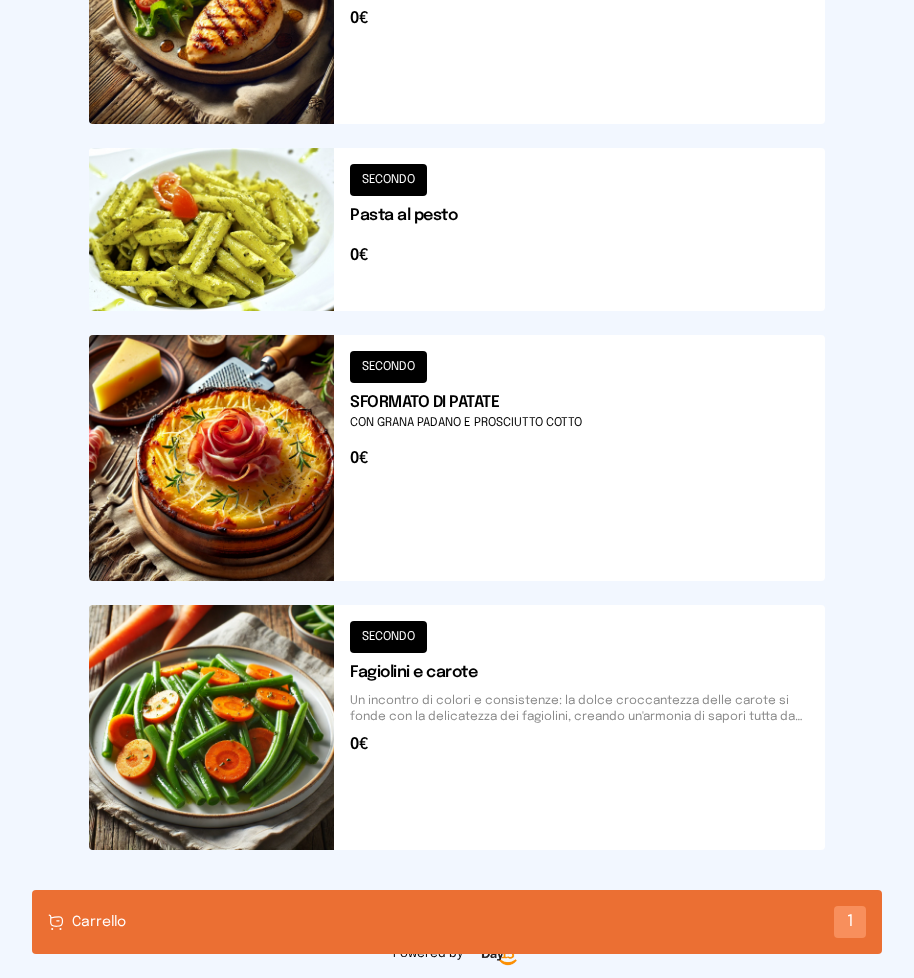 click at bounding box center (457, 457) 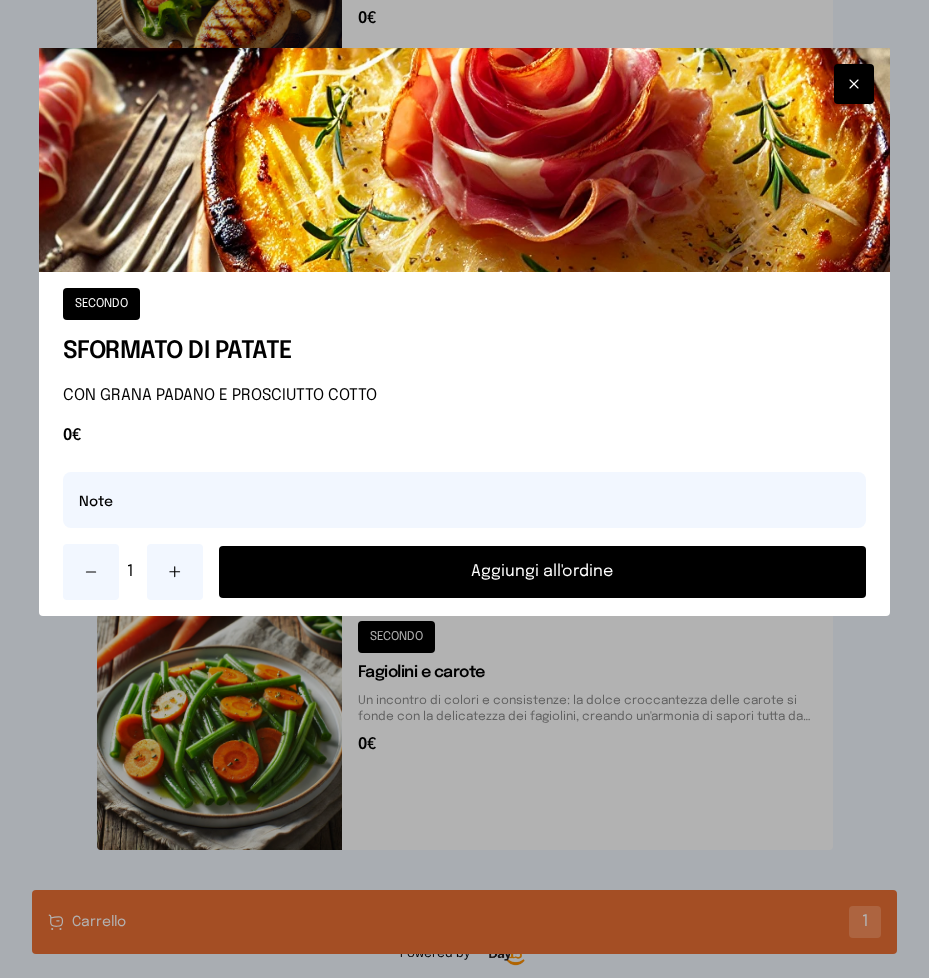click on "Aggiungi all'ordine" at bounding box center (543, 572) 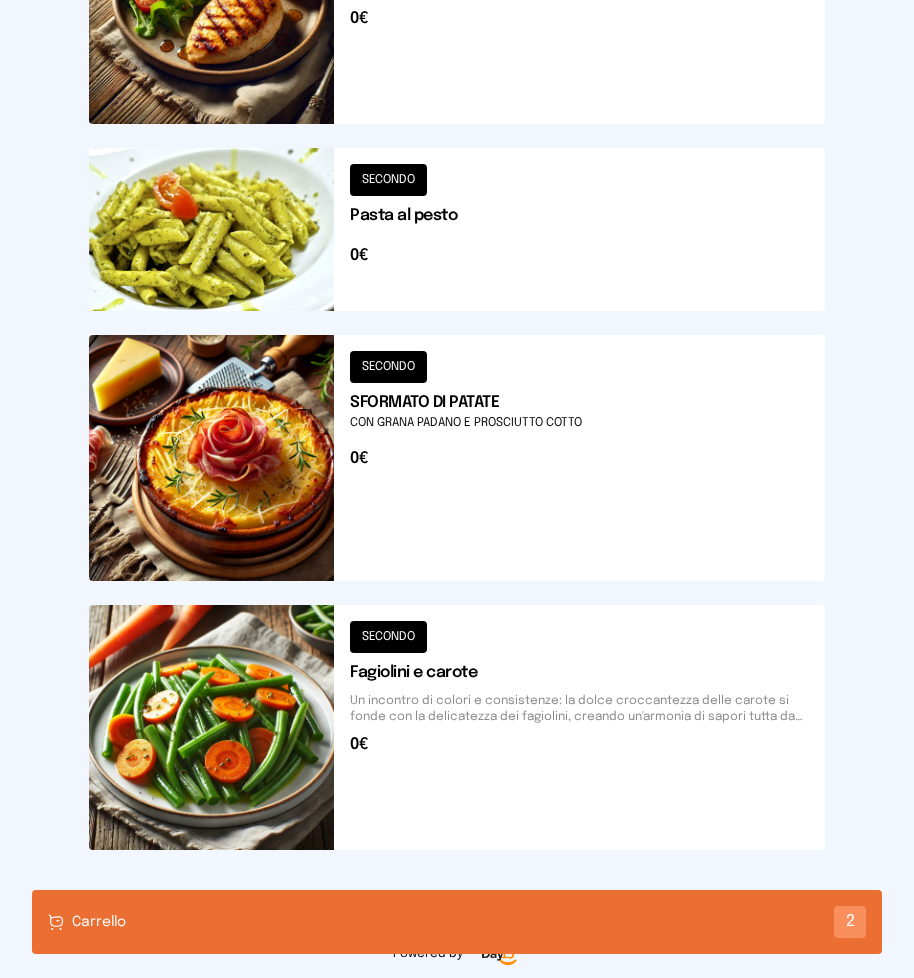 click at bounding box center (457, 727) 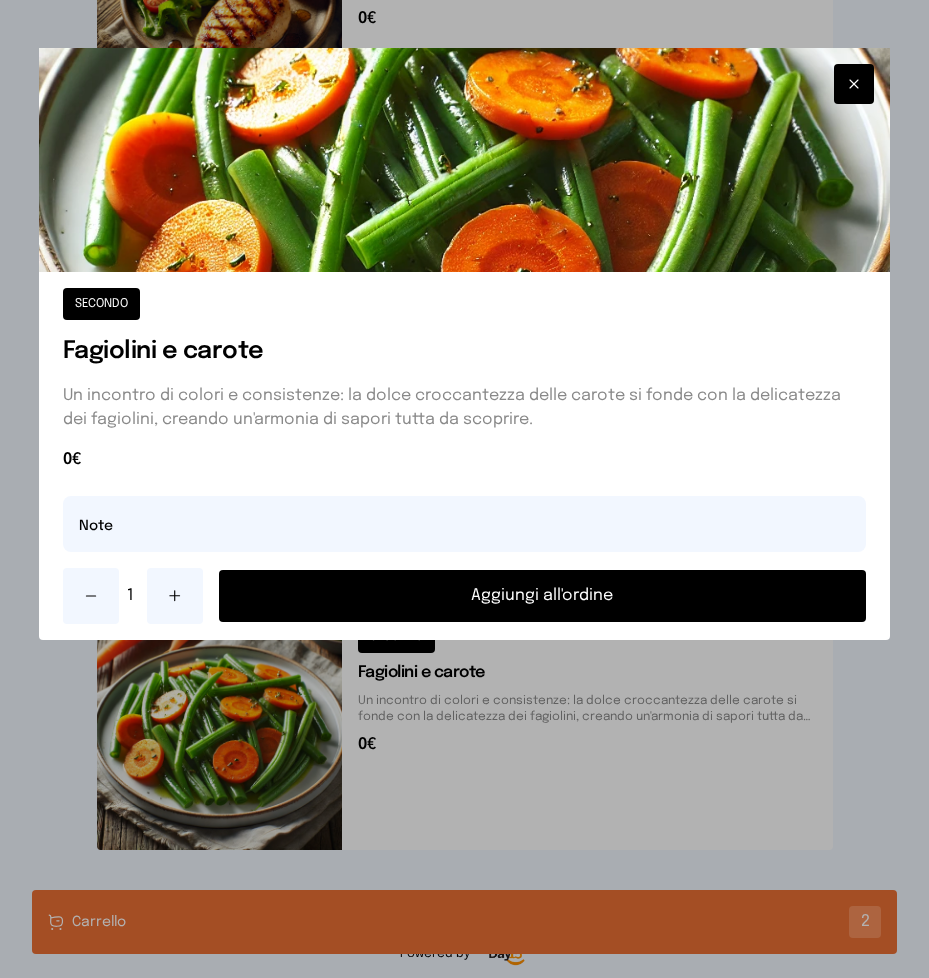 click on "Aggiungi all'ordine" at bounding box center [543, 596] 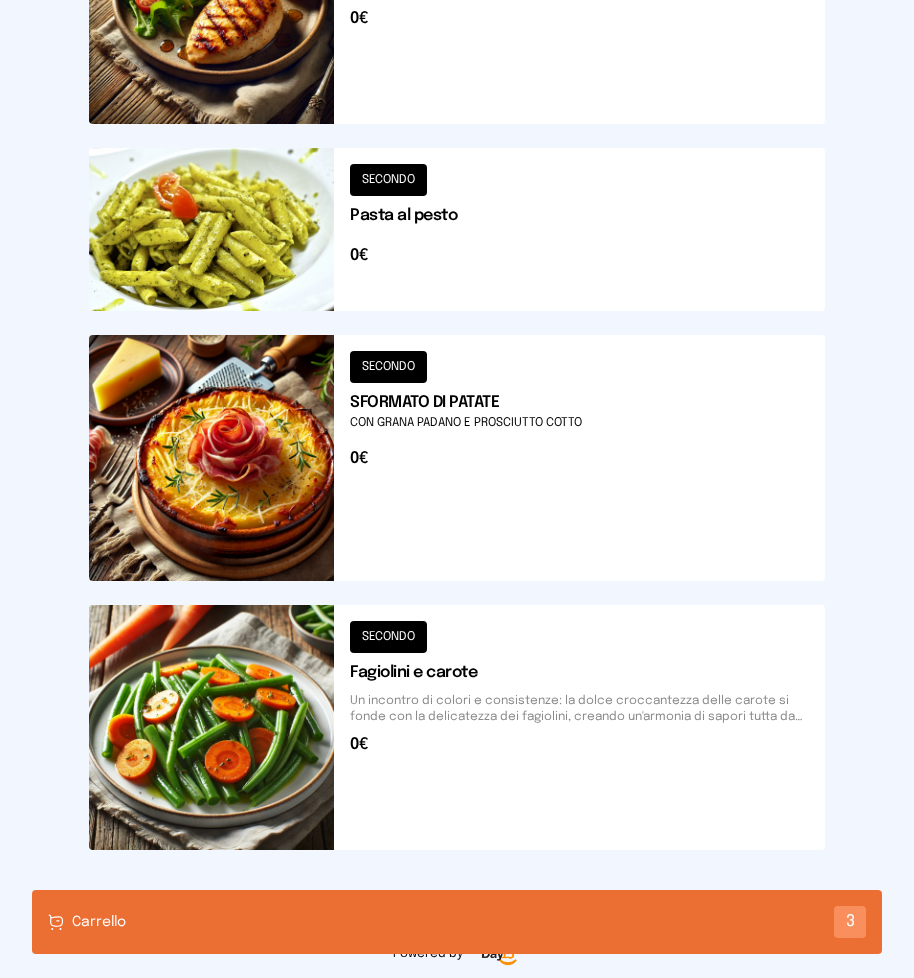 click on "Carrello
3" at bounding box center [457, 922] 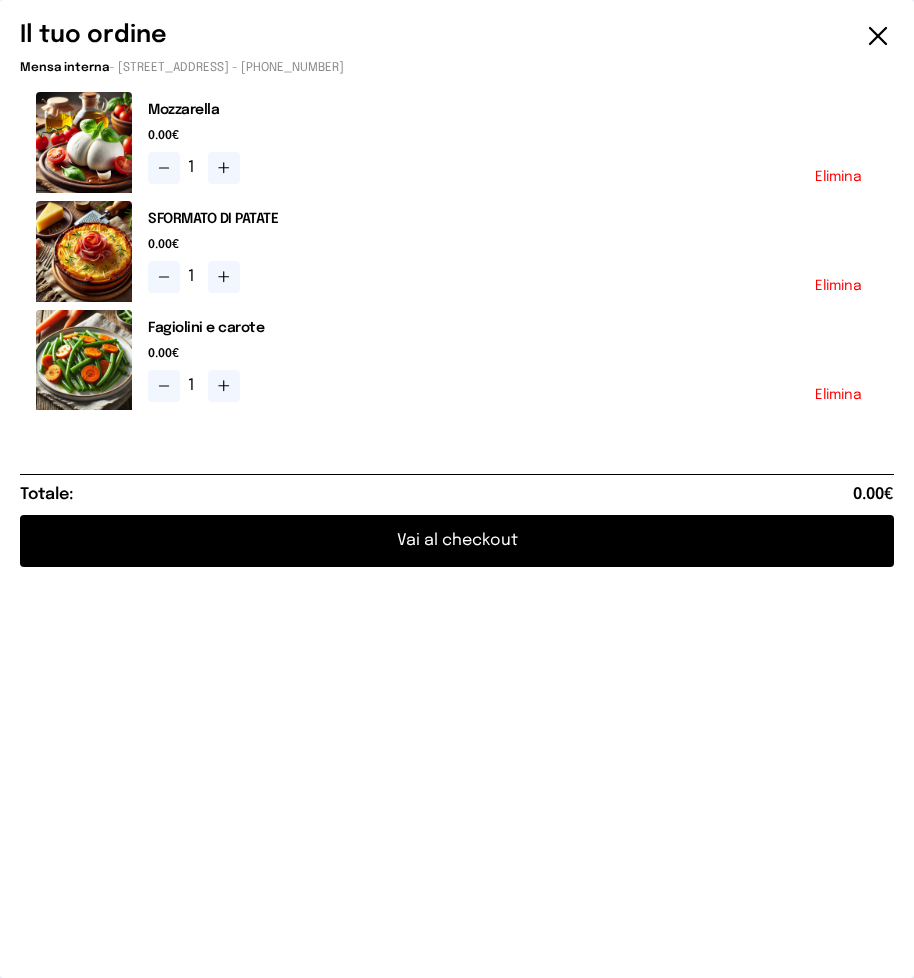 click on "Vai al checkout" at bounding box center [457, 541] 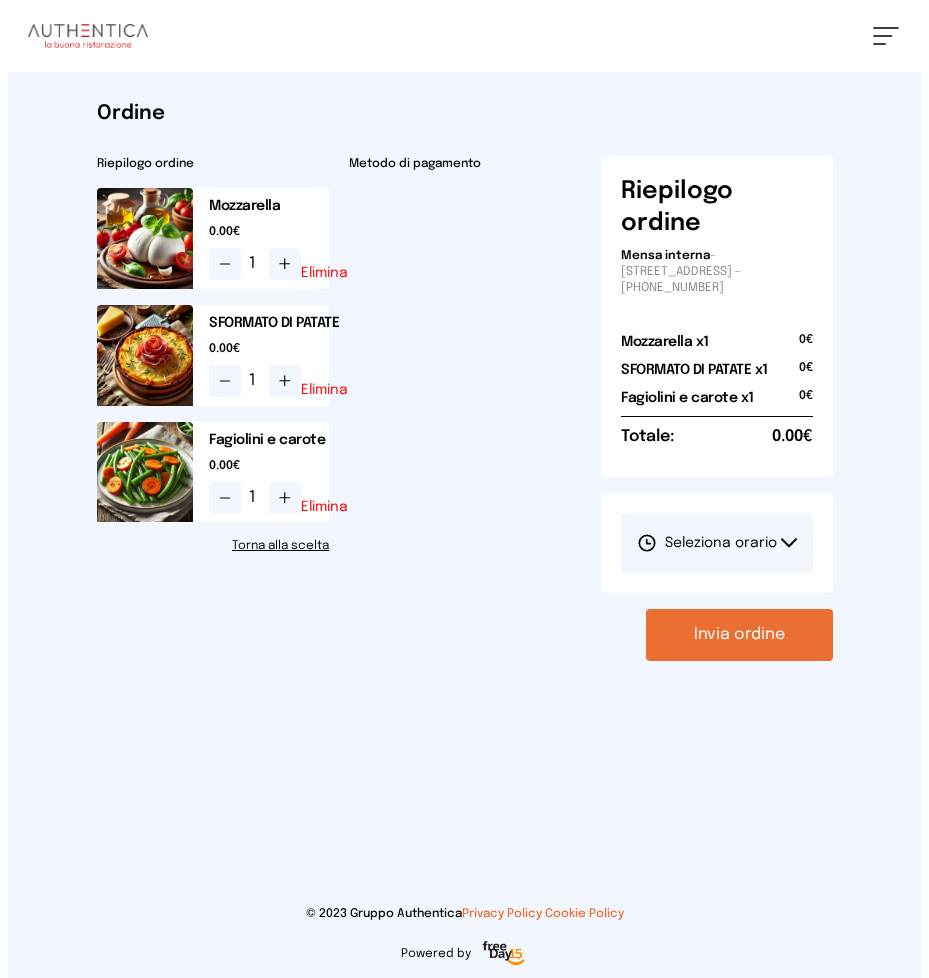 scroll, scrollTop: 0, scrollLeft: 0, axis: both 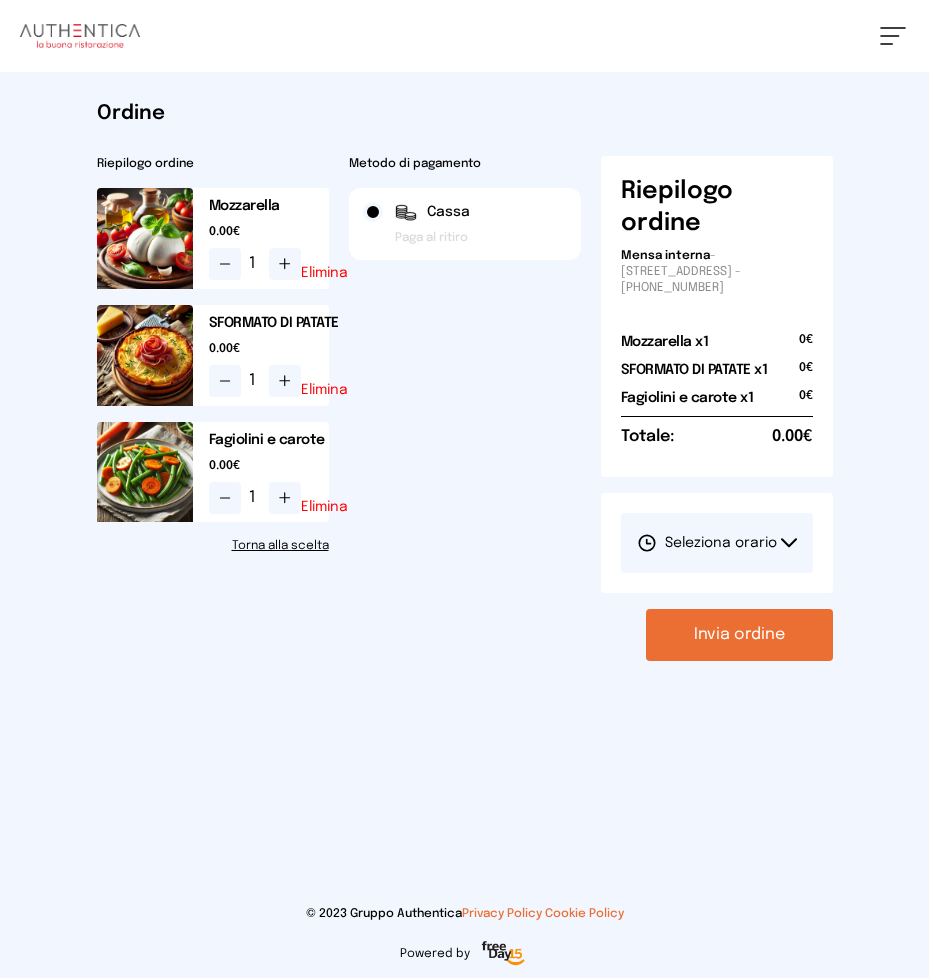 drag, startPoint x: 784, startPoint y: 535, endPoint x: 734, endPoint y: 501, distance: 60.464867 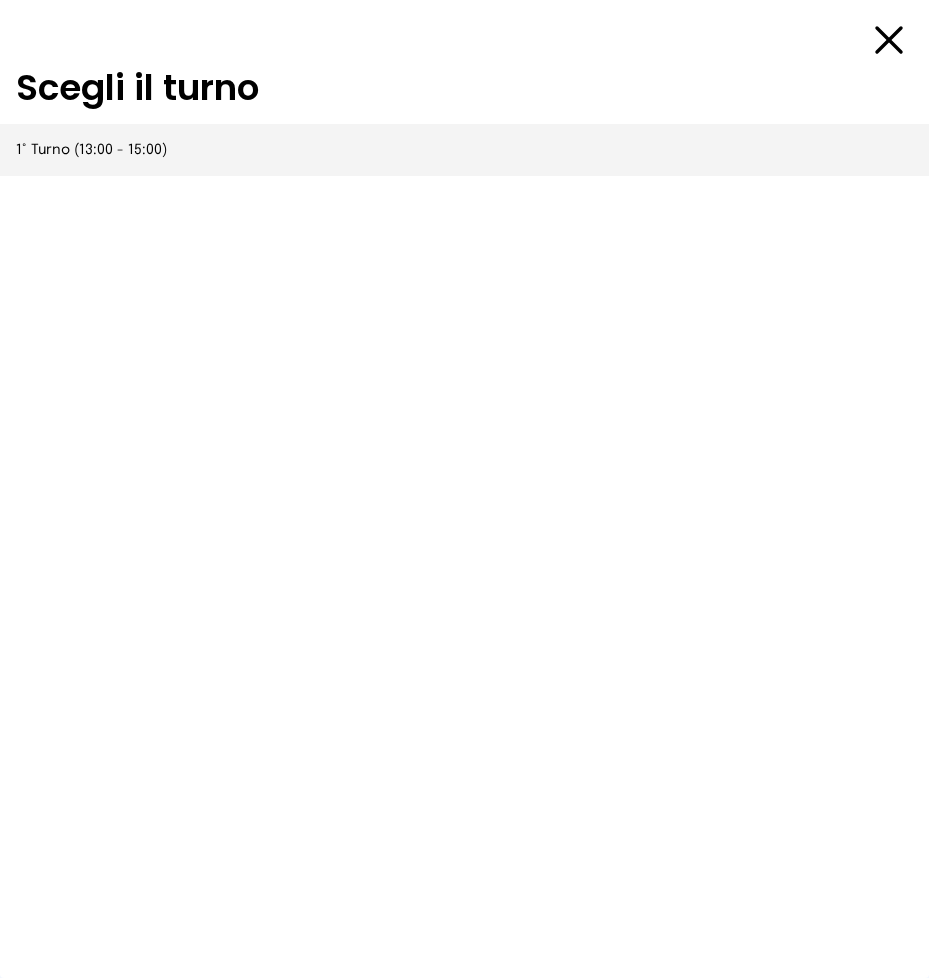 click on "1° Turno (13:00 -
15:00)" at bounding box center [91, 150] 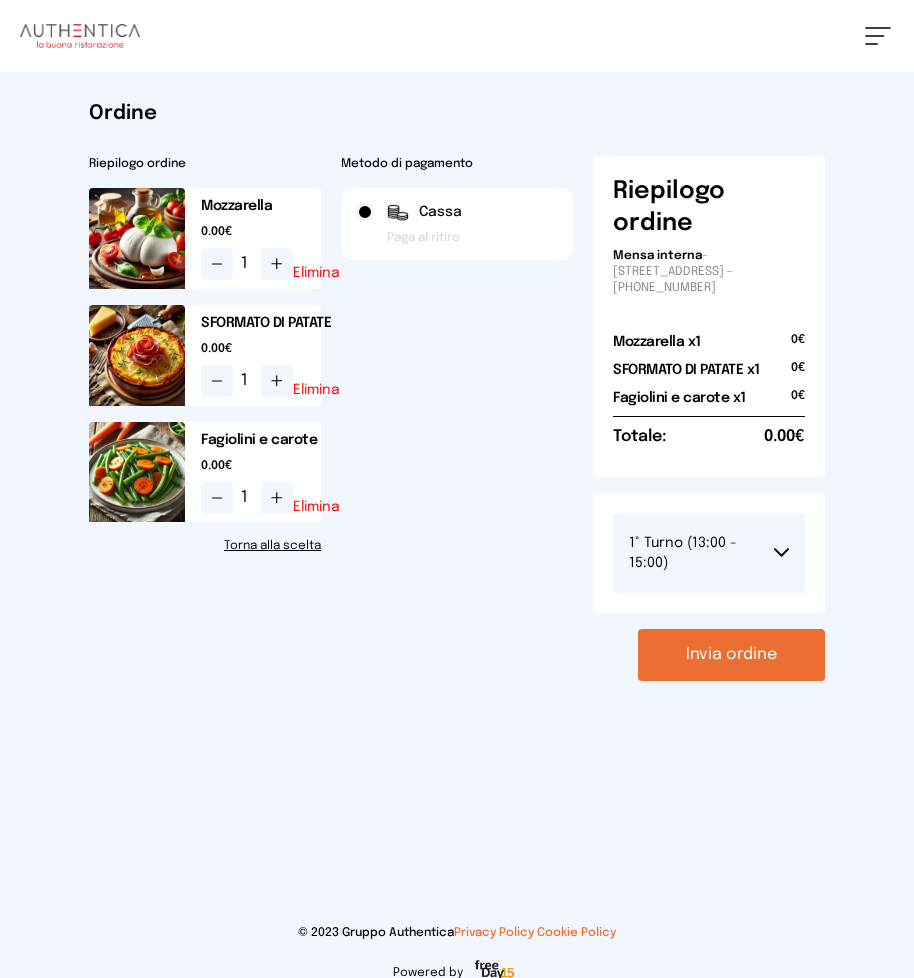click on "Invia ordine" at bounding box center (731, 655) 